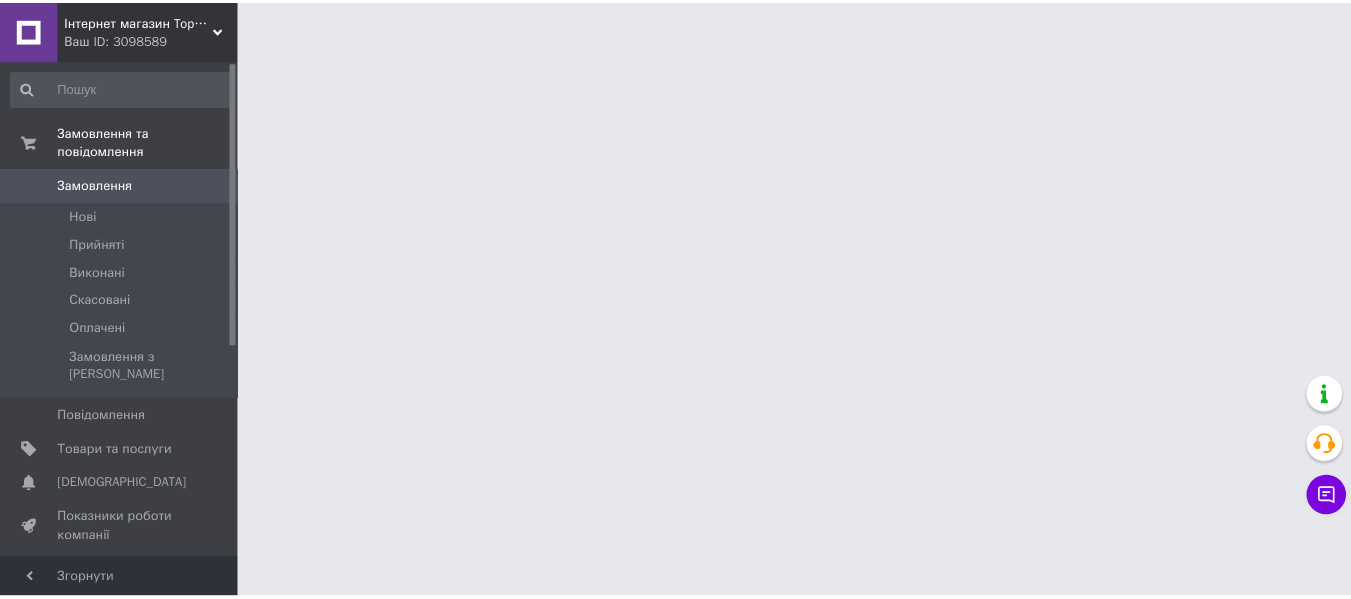 scroll, scrollTop: 0, scrollLeft: 0, axis: both 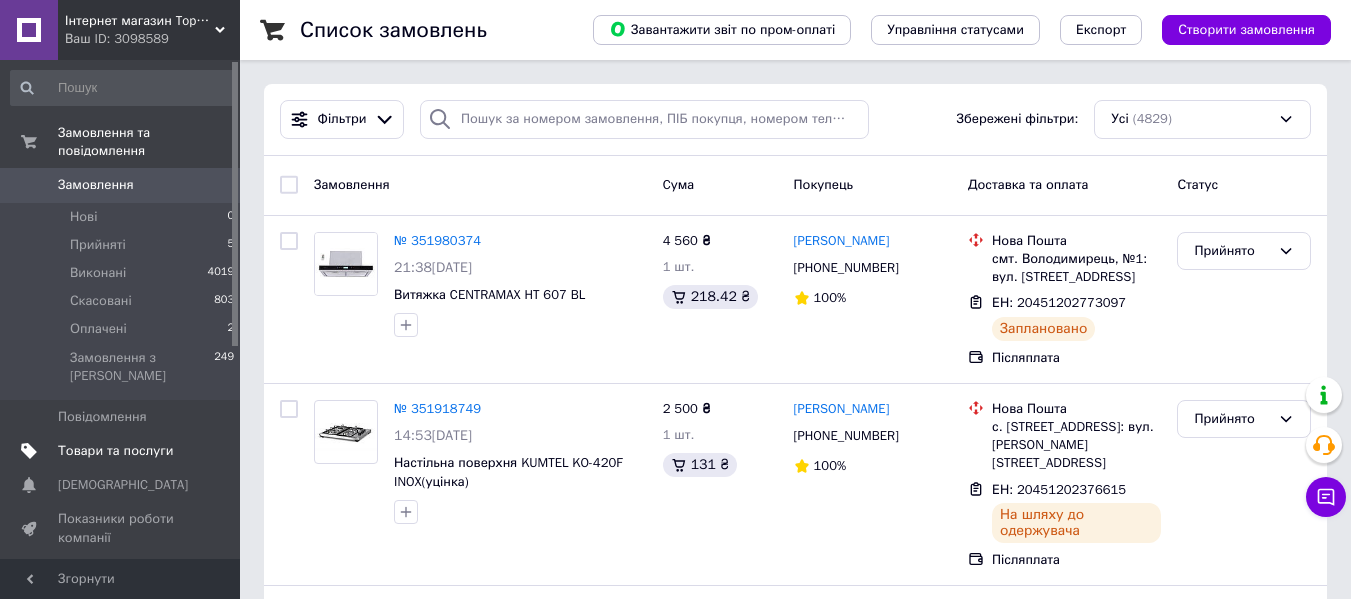 click on "Товари та послуги" at bounding box center [115, 451] 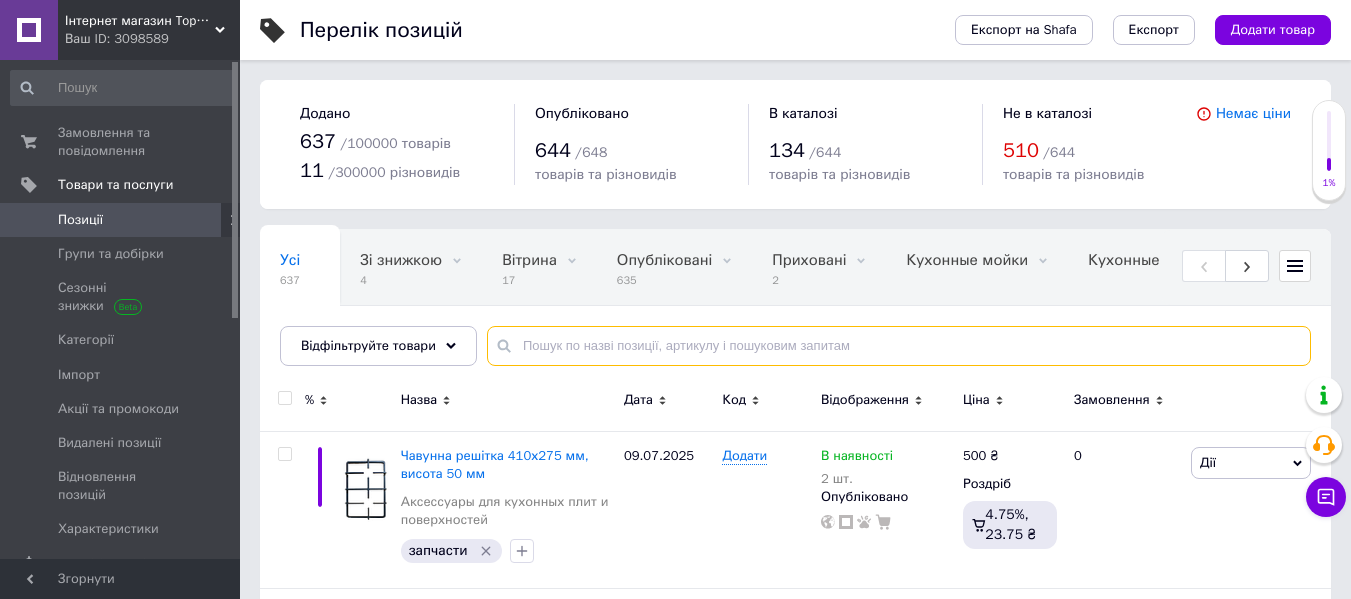 click at bounding box center [899, 346] 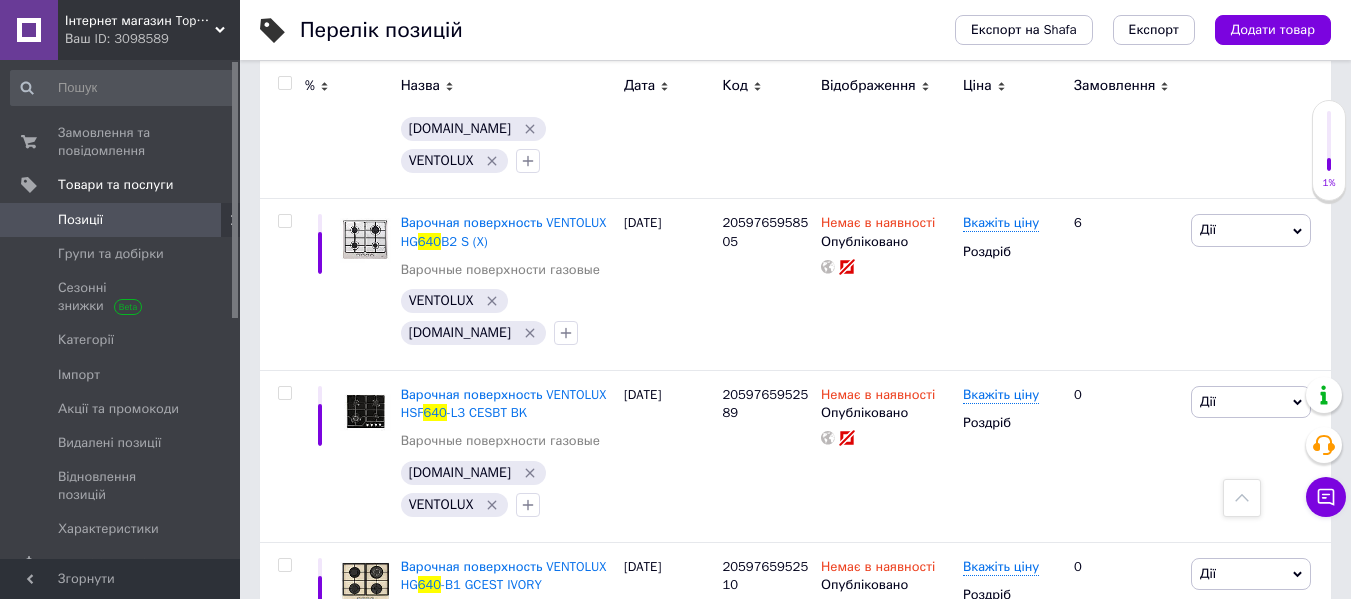 scroll, scrollTop: 0, scrollLeft: 0, axis: both 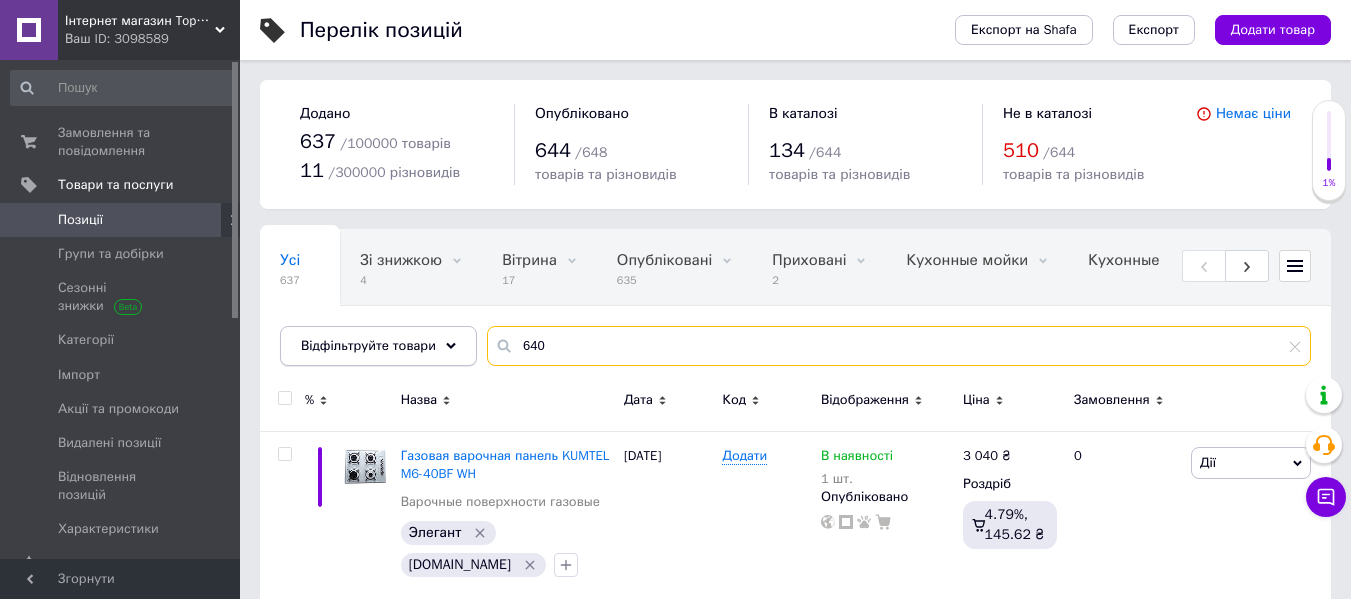 type on "640" 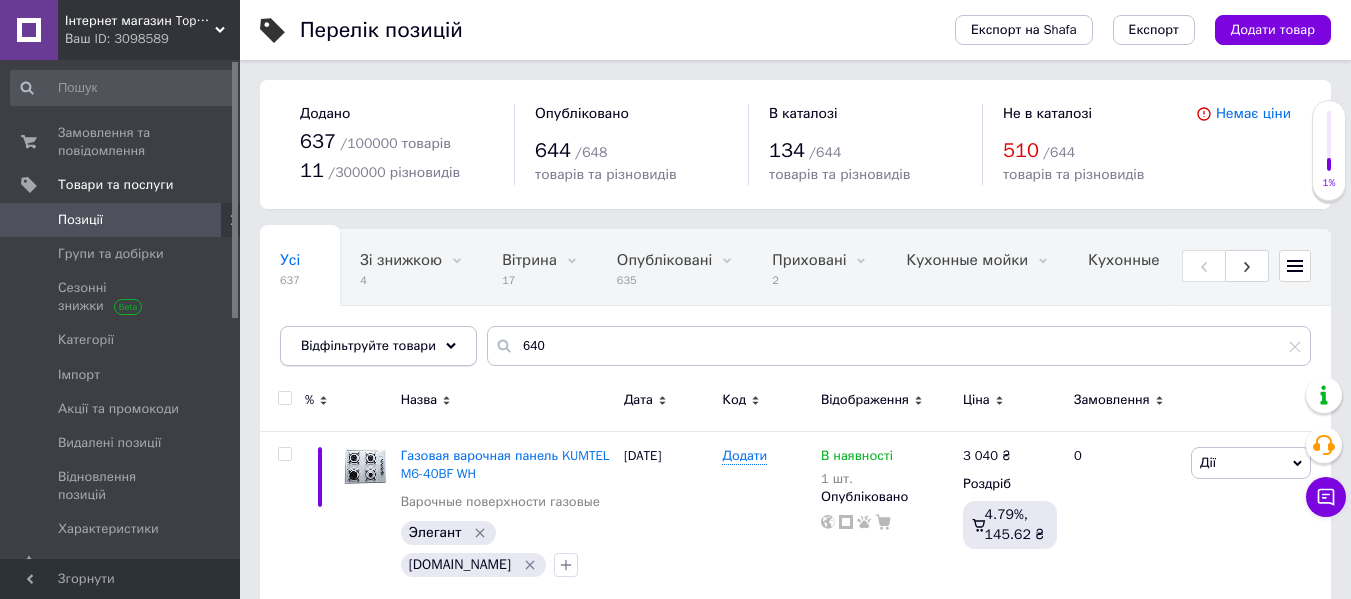 click 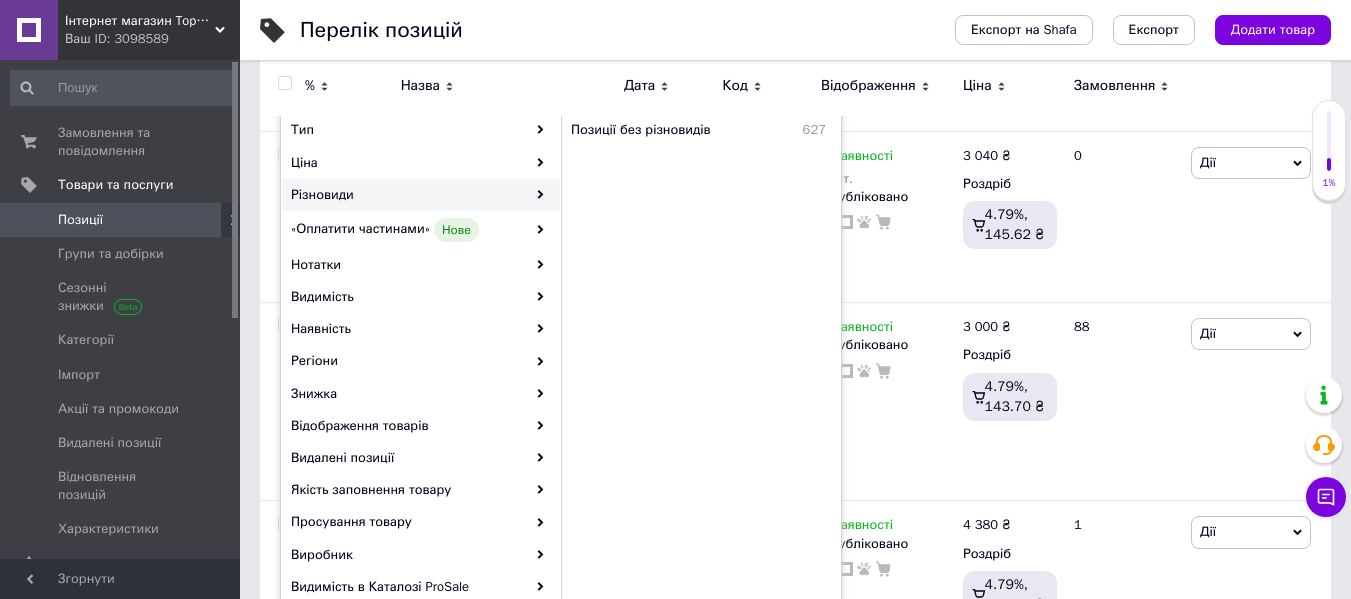 scroll, scrollTop: 320, scrollLeft: 0, axis: vertical 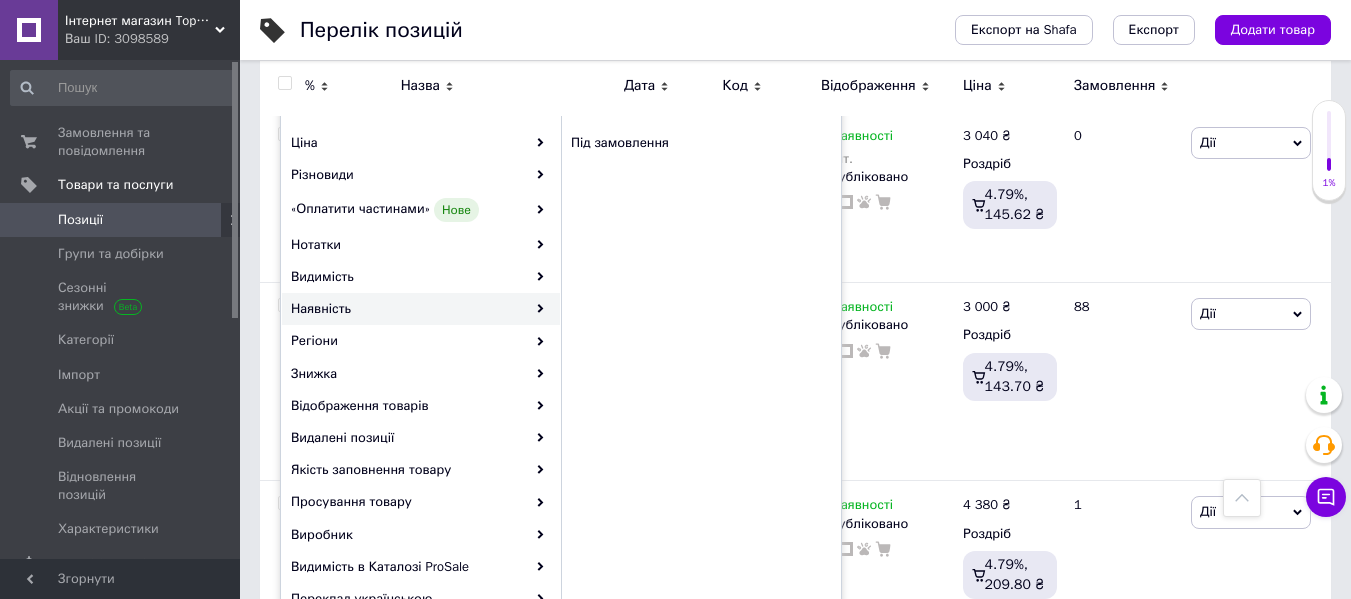 click 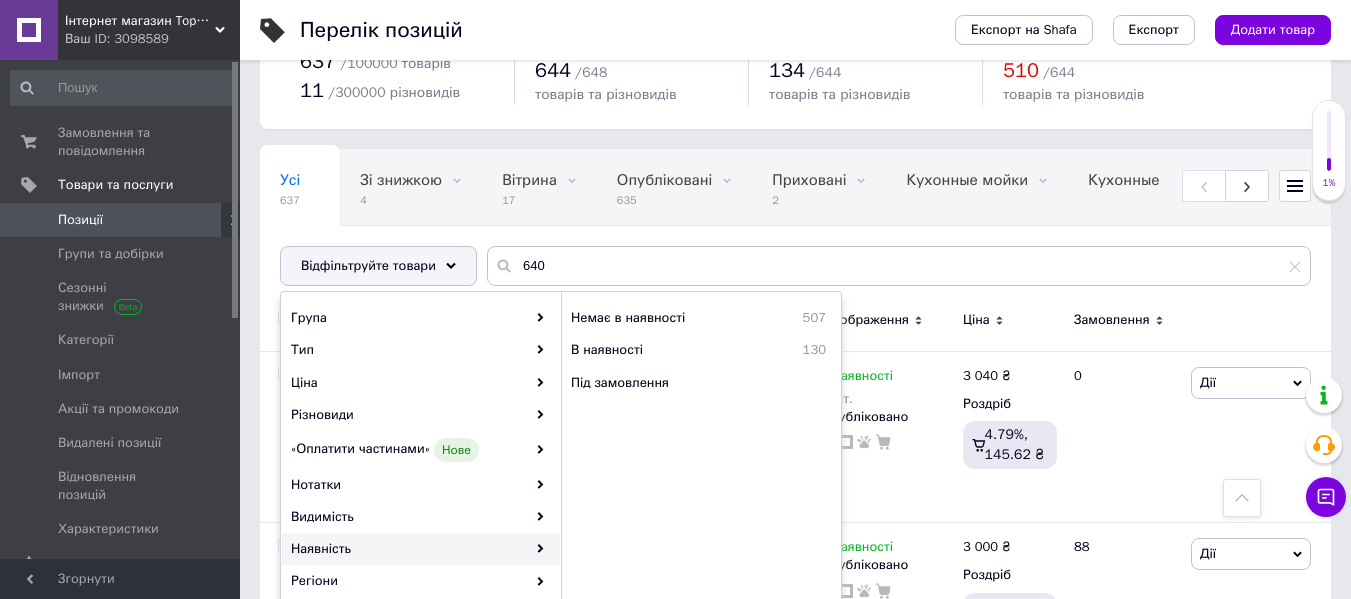 scroll, scrollTop: 100, scrollLeft: 0, axis: vertical 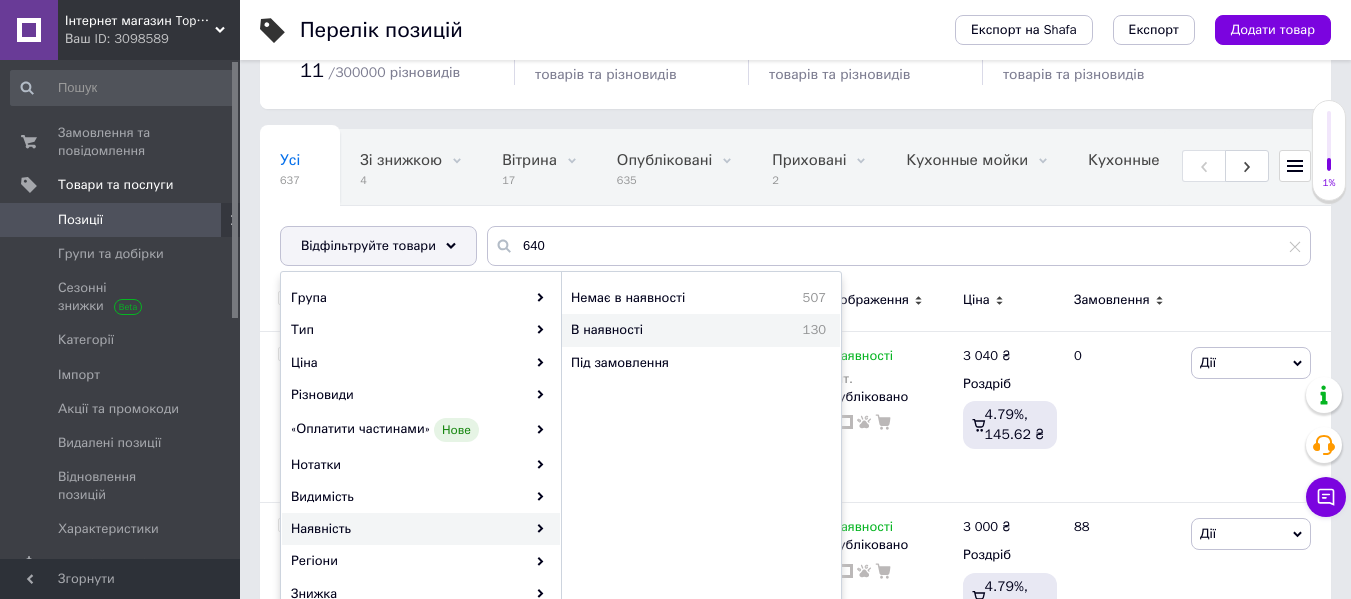 click on "В наявності" at bounding box center [658, 330] 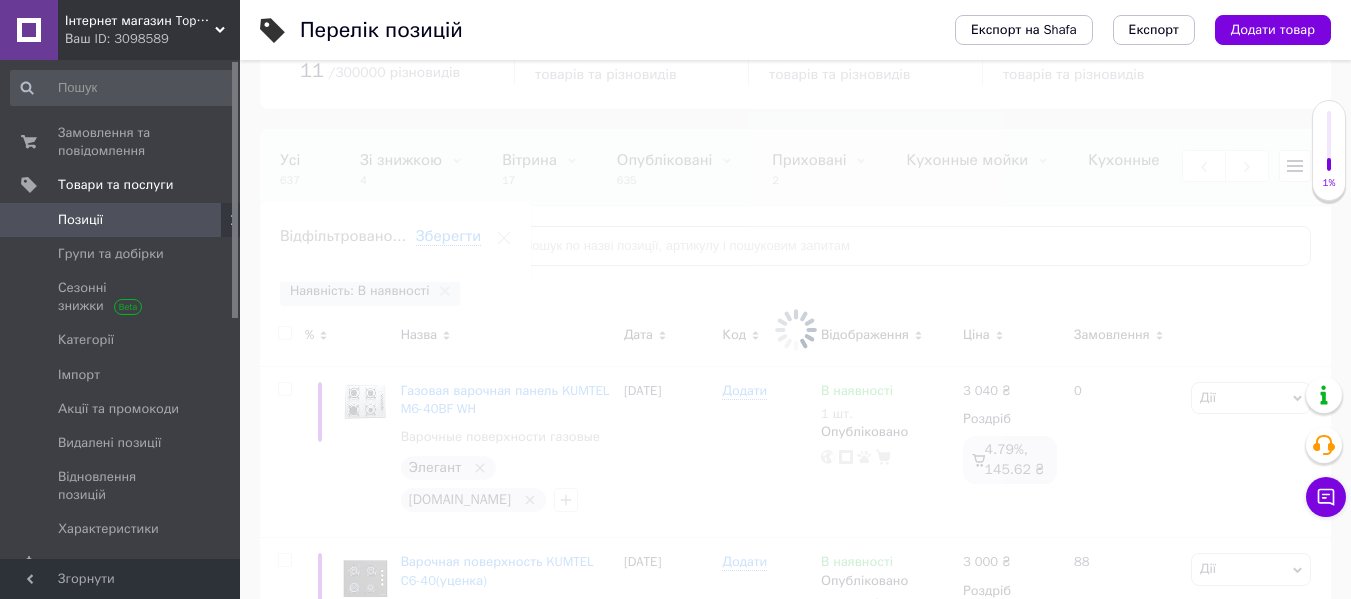 scroll, scrollTop: 0, scrollLeft: 1436, axis: horizontal 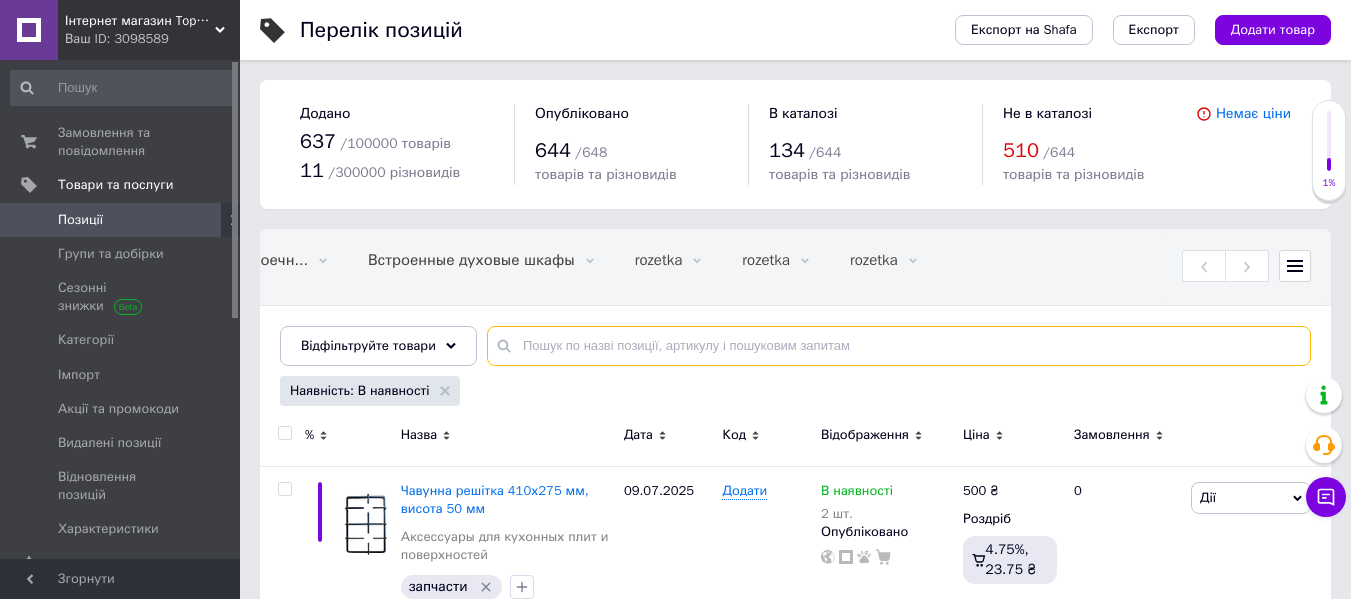 click at bounding box center (899, 346) 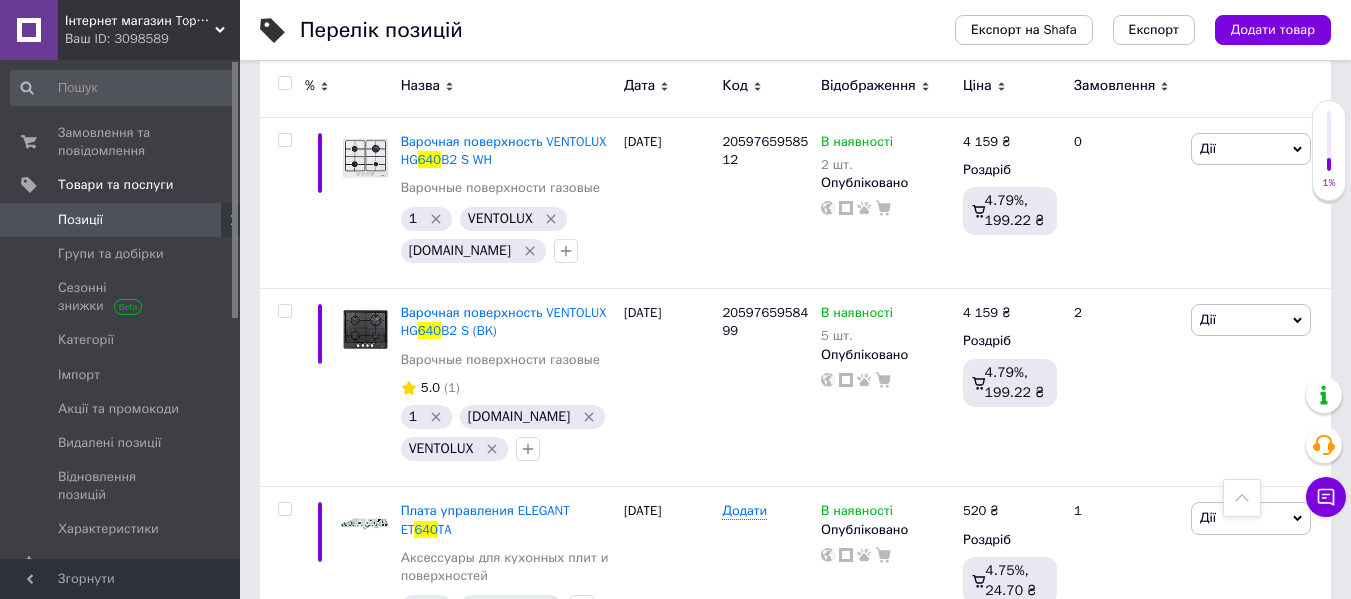 scroll, scrollTop: 944, scrollLeft: 0, axis: vertical 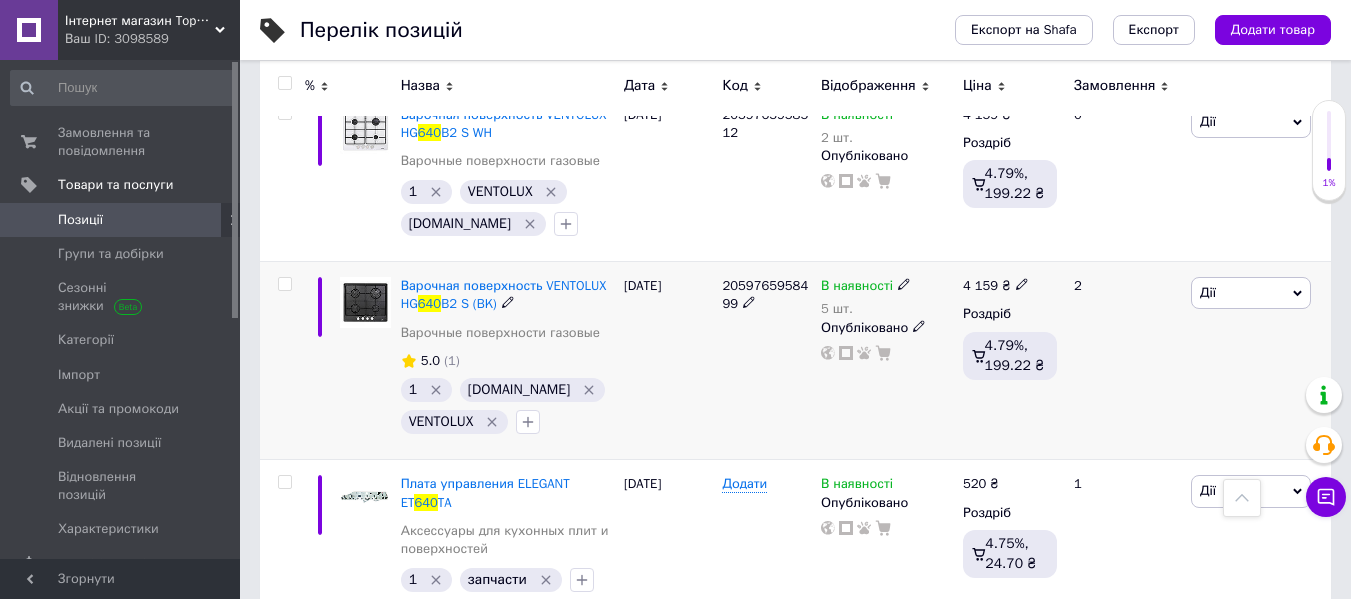 type on "640" 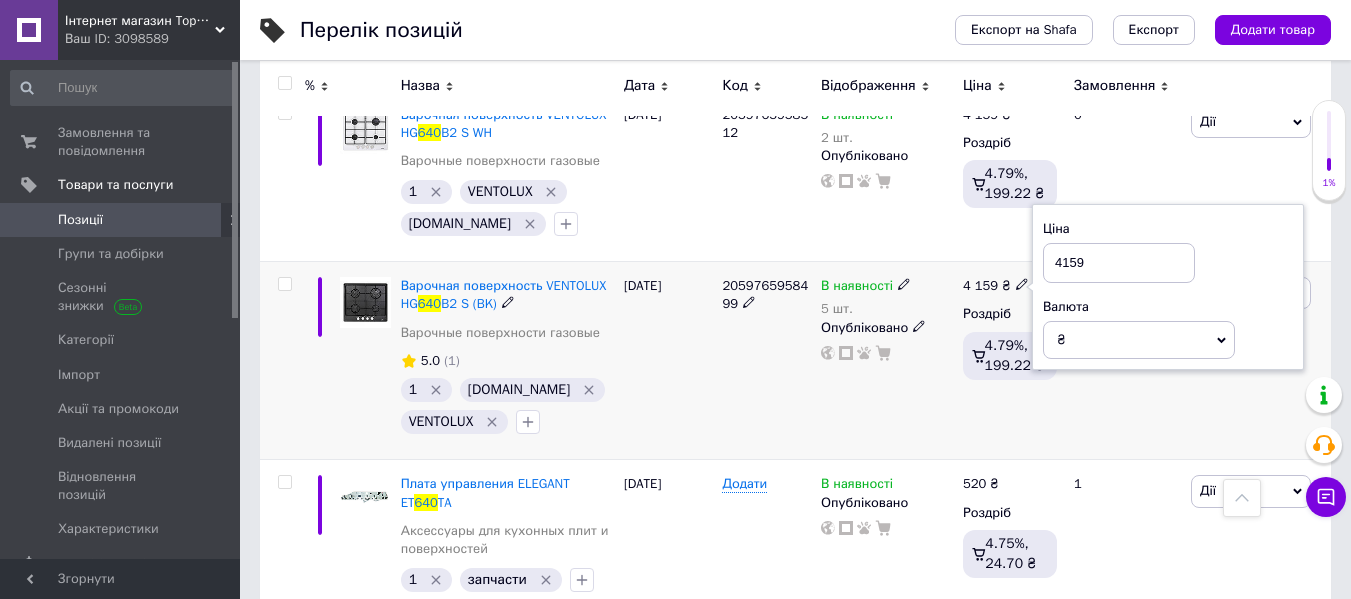 drag, startPoint x: 1097, startPoint y: 207, endPoint x: 1038, endPoint y: 211, distance: 59.135437 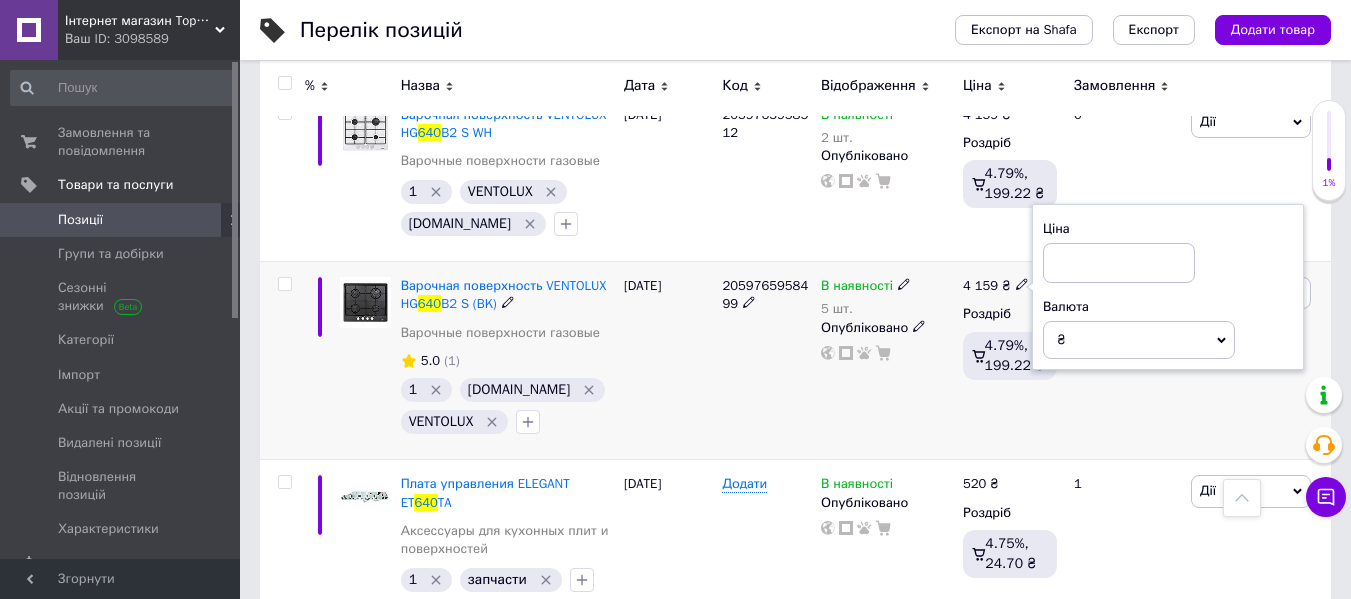 type 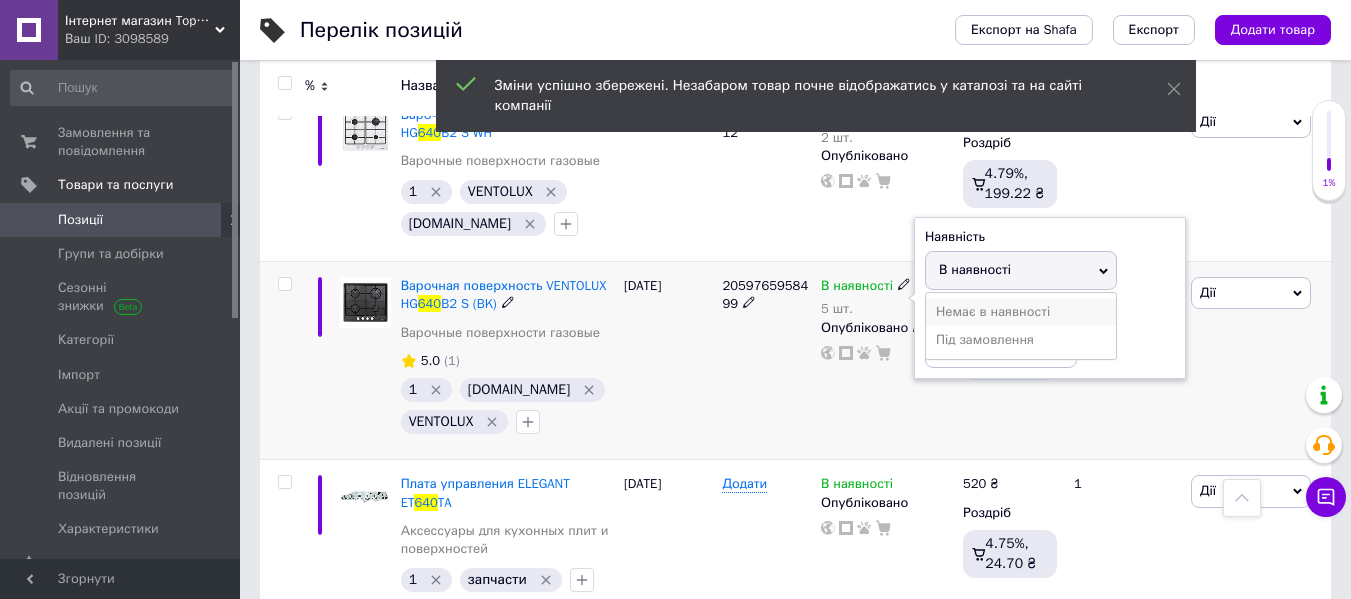 click on "Немає в наявності" at bounding box center [1021, 312] 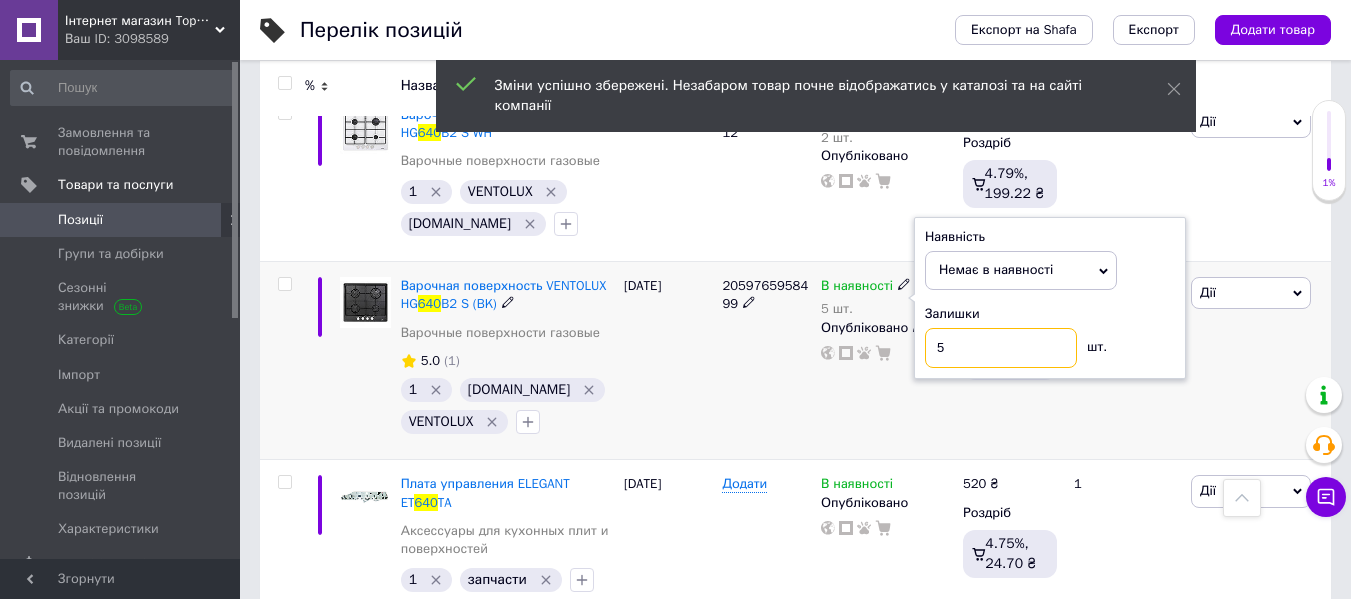 click on "5" at bounding box center [1001, 348] 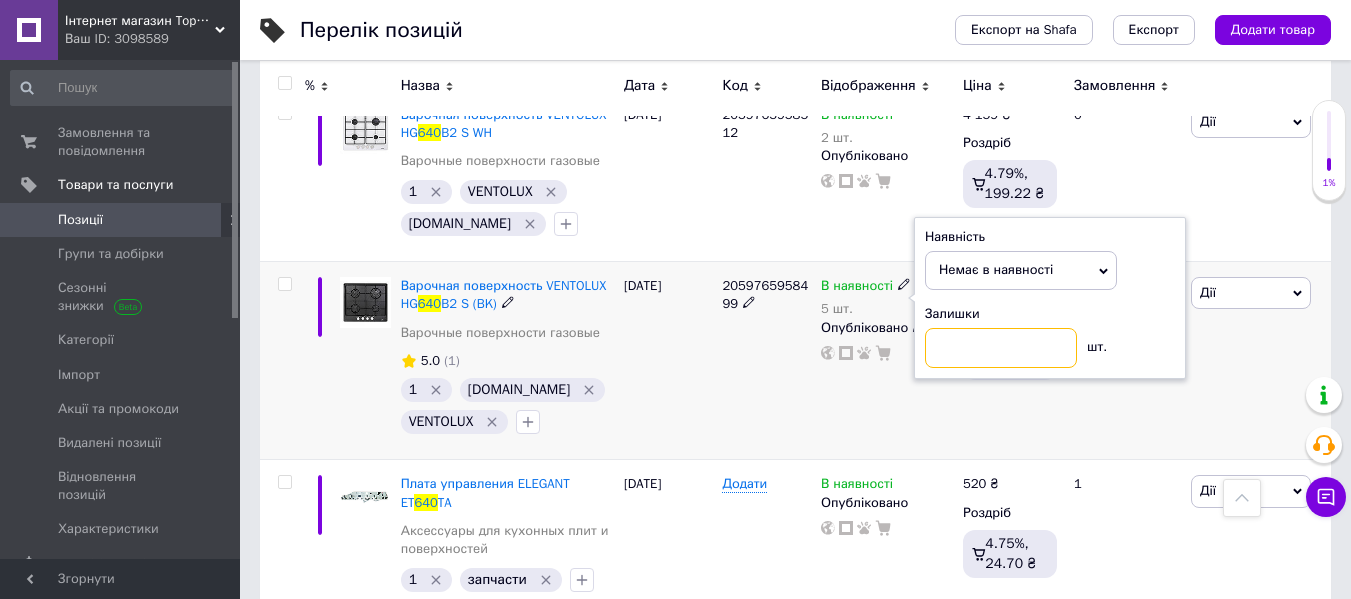 type 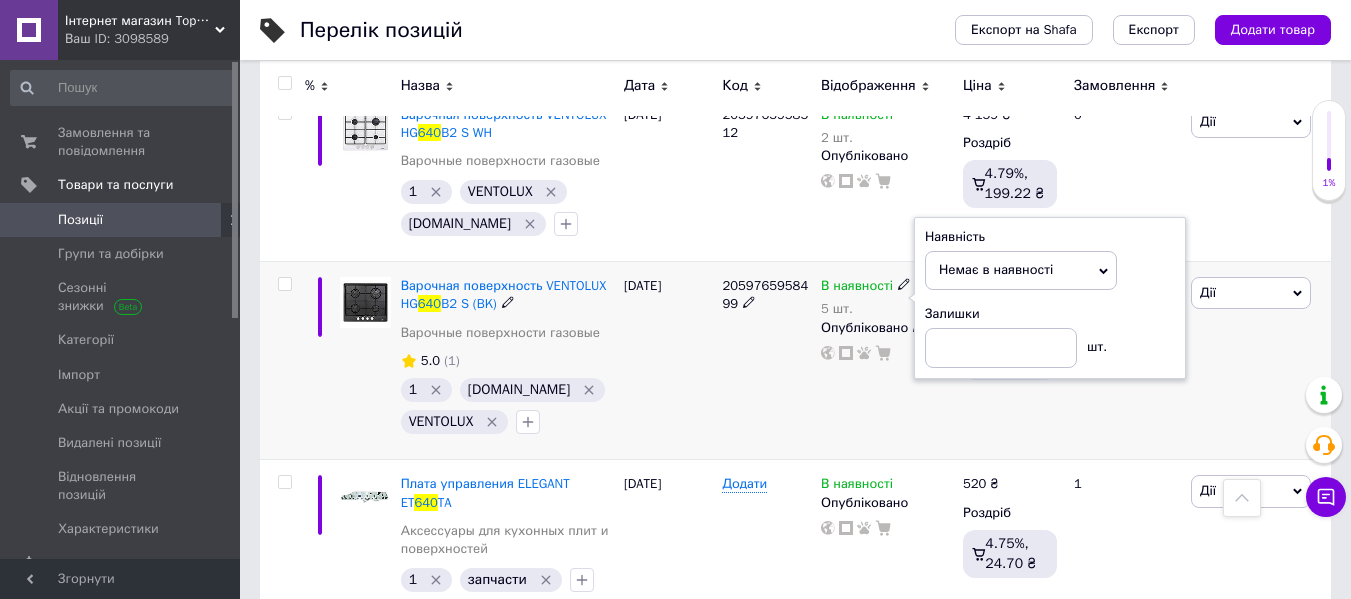 click on "В наявності 5 шт. Наявність Немає в наявності В наявності Під замовлення Залишки шт. Опубліковано" at bounding box center (887, 361) 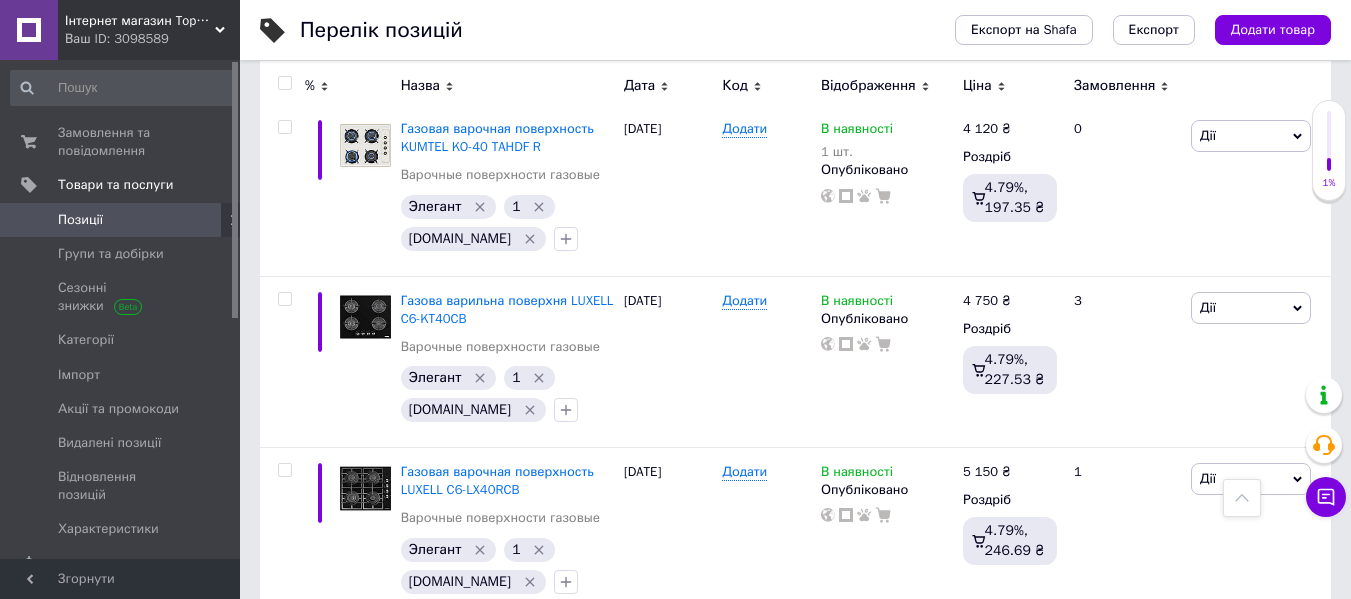 scroll, scrollTop: 3173, scrollLeft: 0, axis: vertical 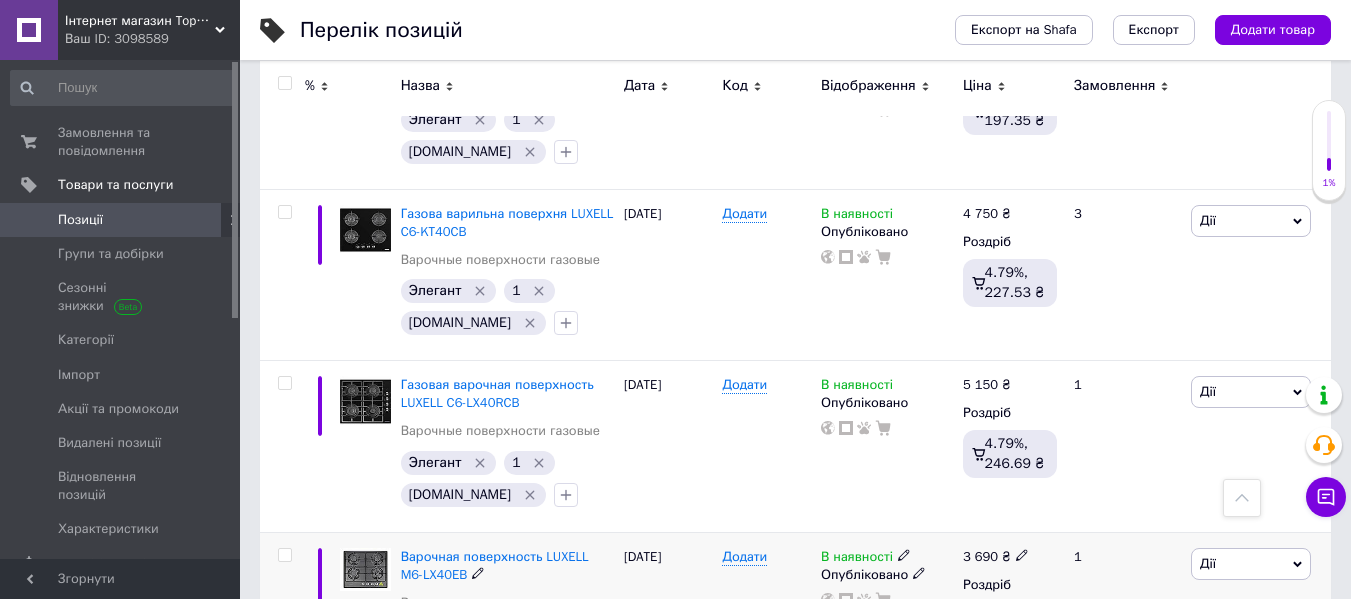 click 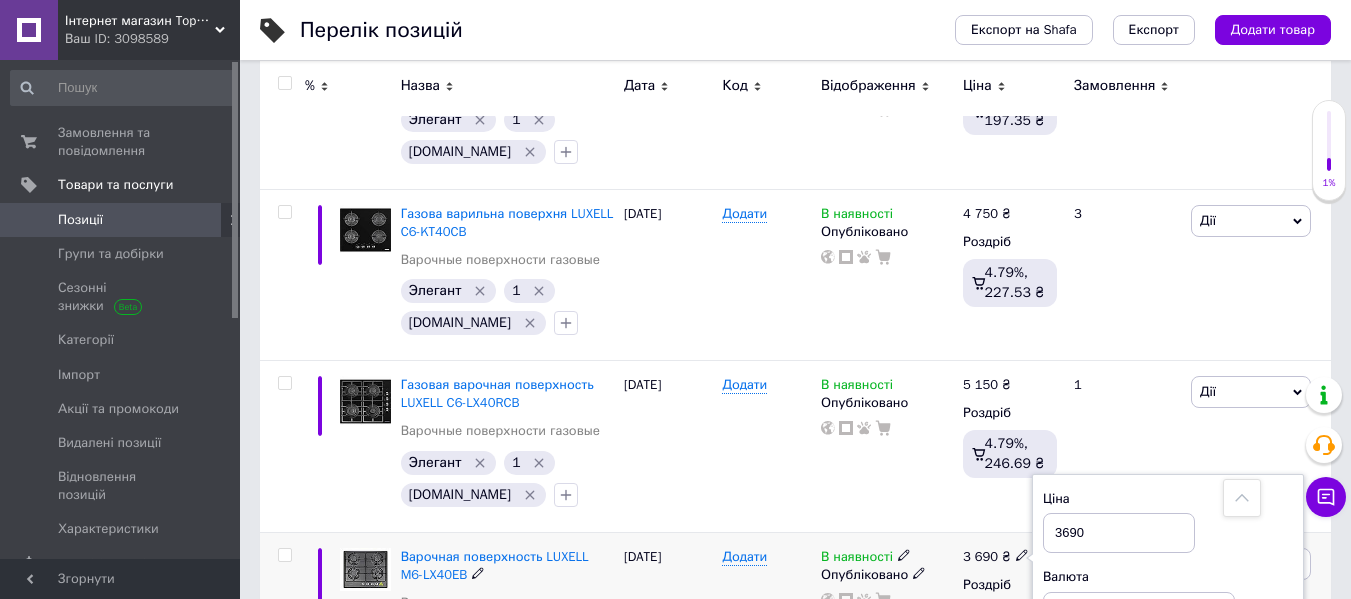 click on "3690" at bounding box center (1119, 533) 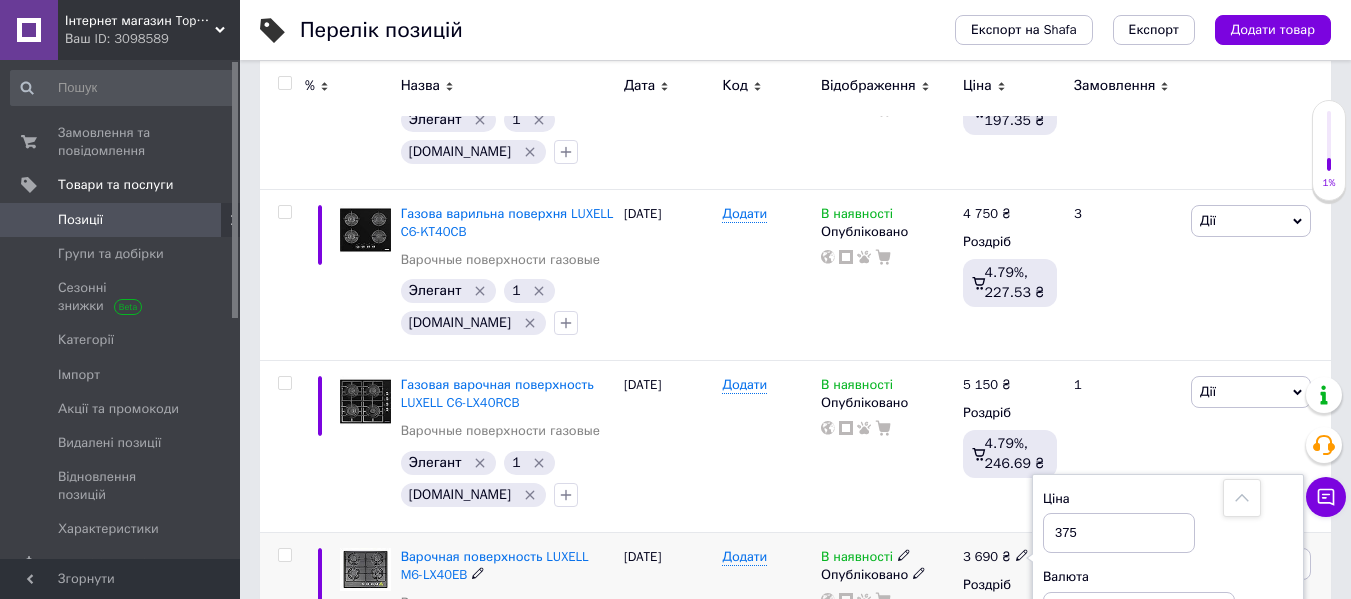 click on "375" at bounding box center (1119, 533) 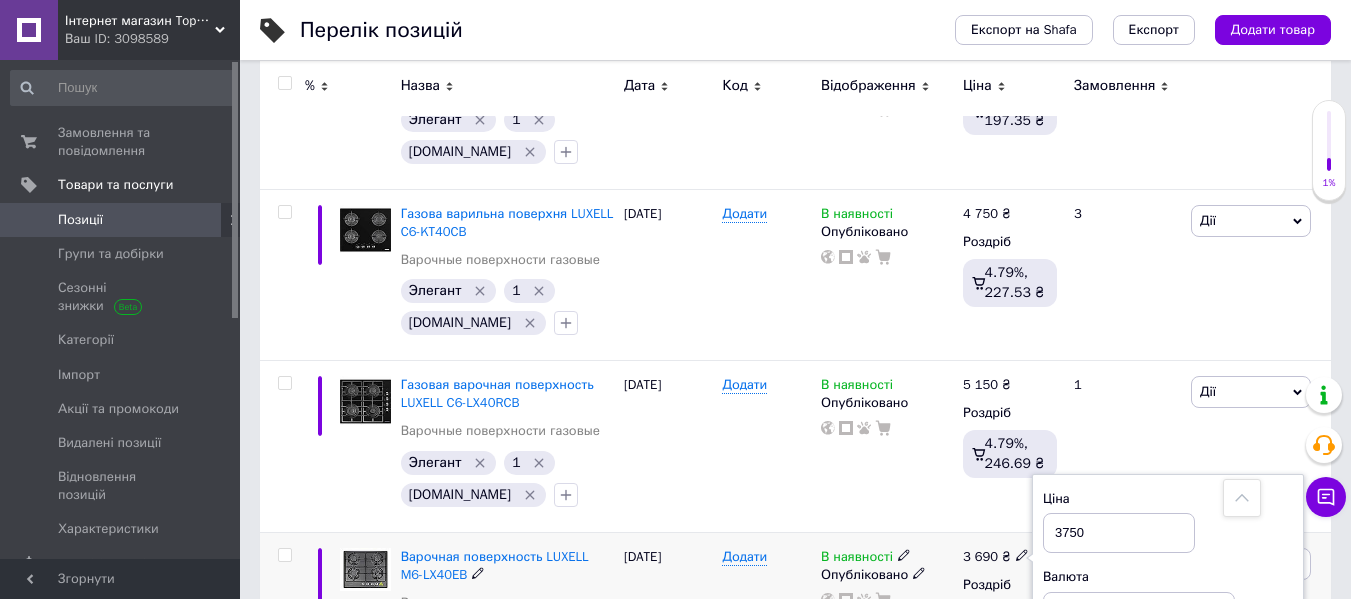 type on "3750" 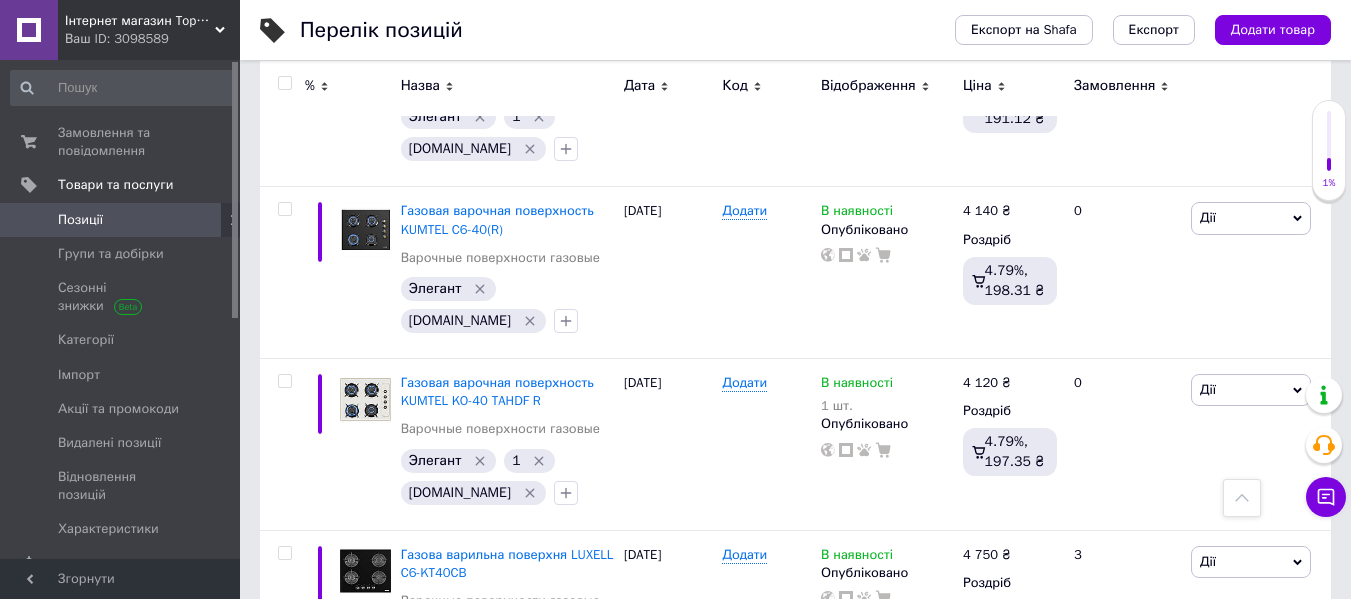 scroll, scrollTop: 2865, scrollLeft: 0, axis: vertical 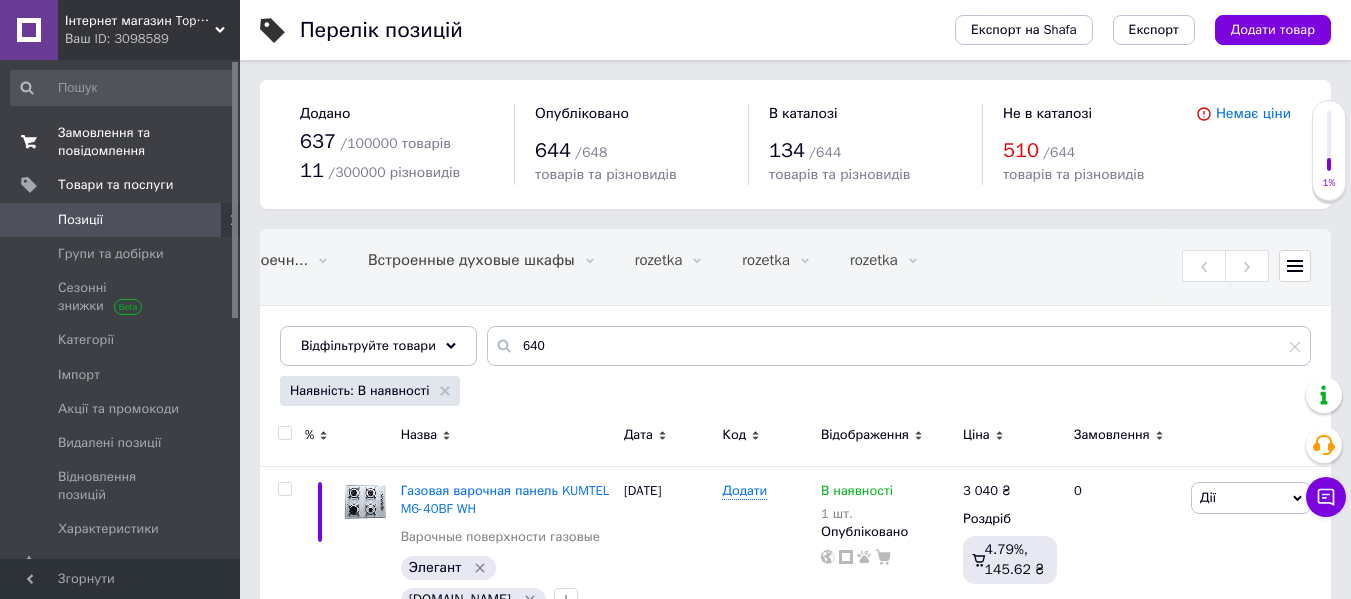 click on "Замовлення та повідомлення" at bounding box center (121, 142) 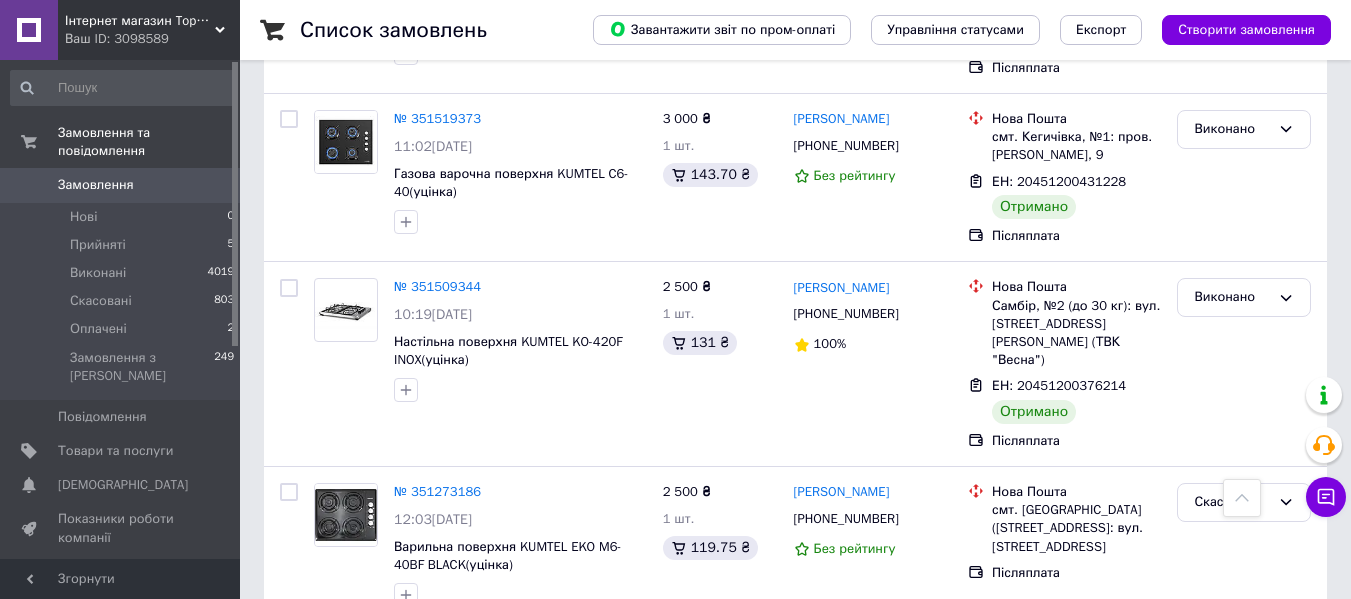 scroll, scrollTop: 0, scrollLeft: 0, axis: both 